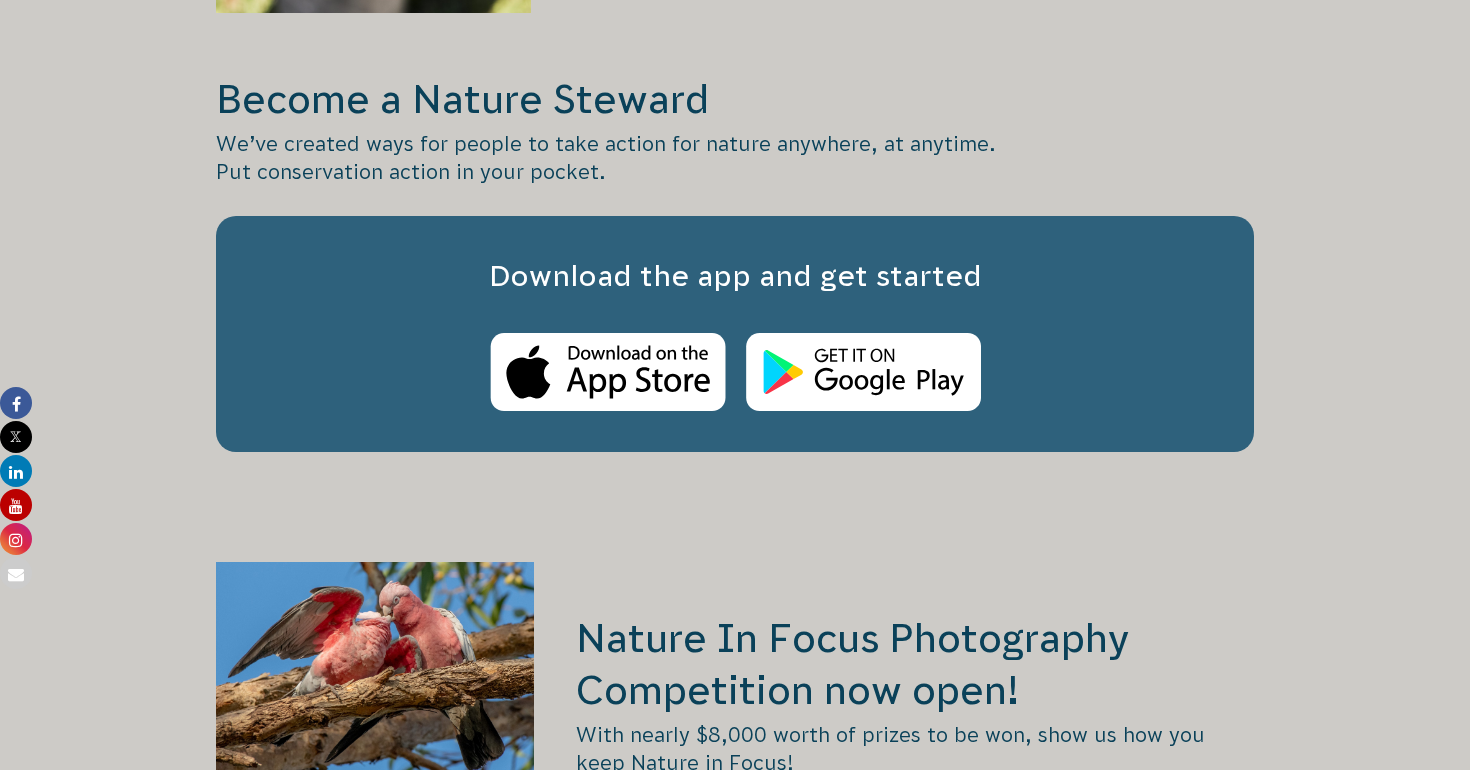 scroll, scrollTop: 3449, scrollLeft: 0, axis: vertical 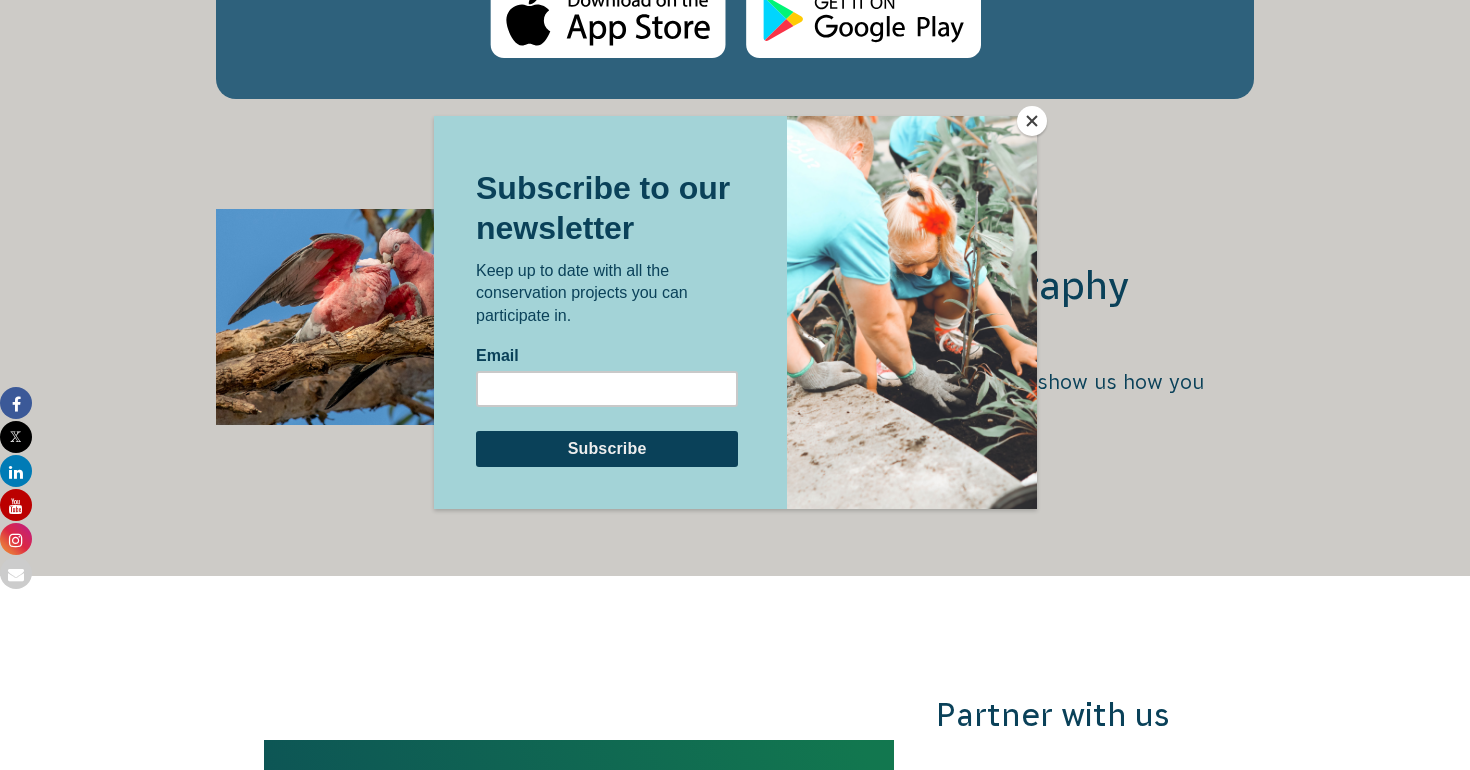 click at bounding box center [1032, 121] 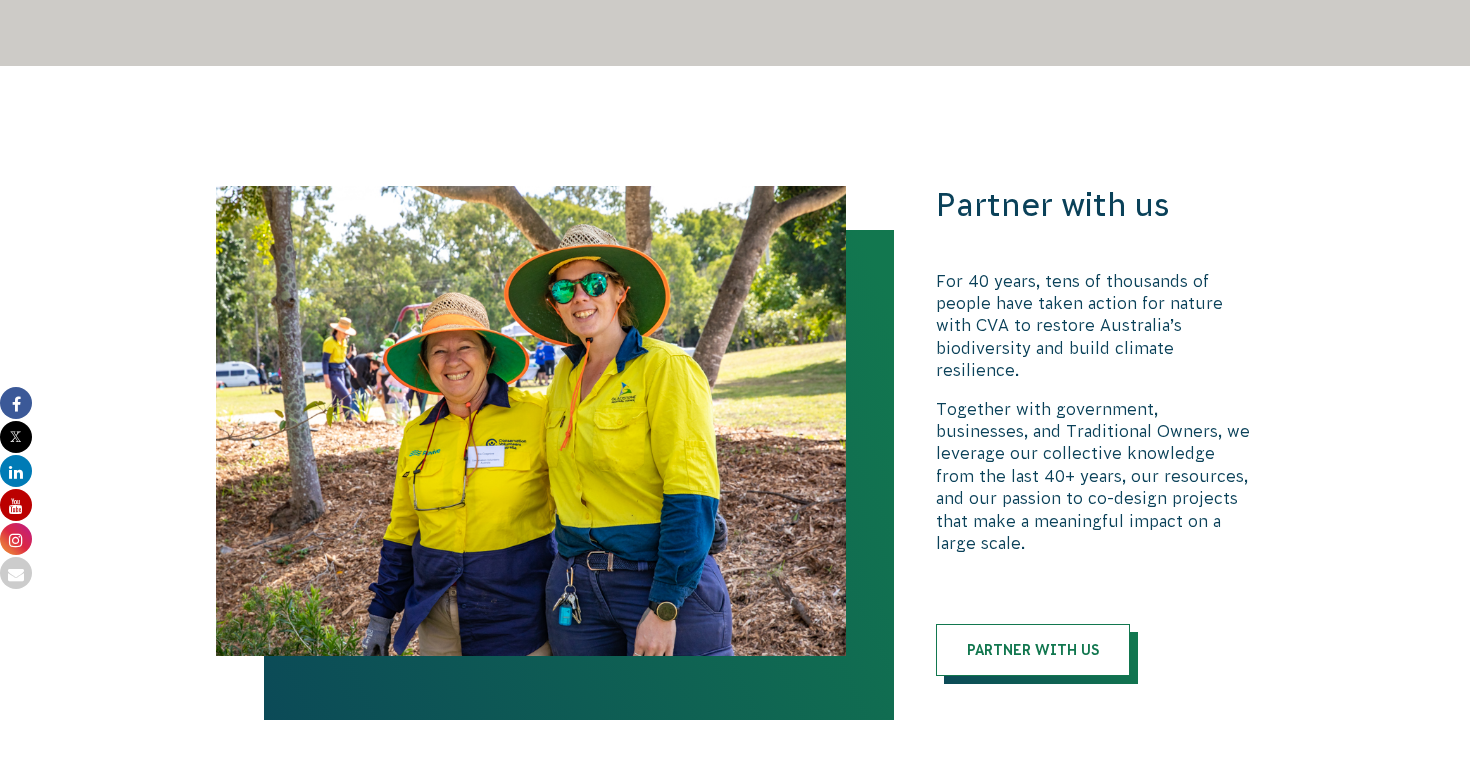 scroll, scrollTop: 3416, scrollLeft: 0, axis: vertical 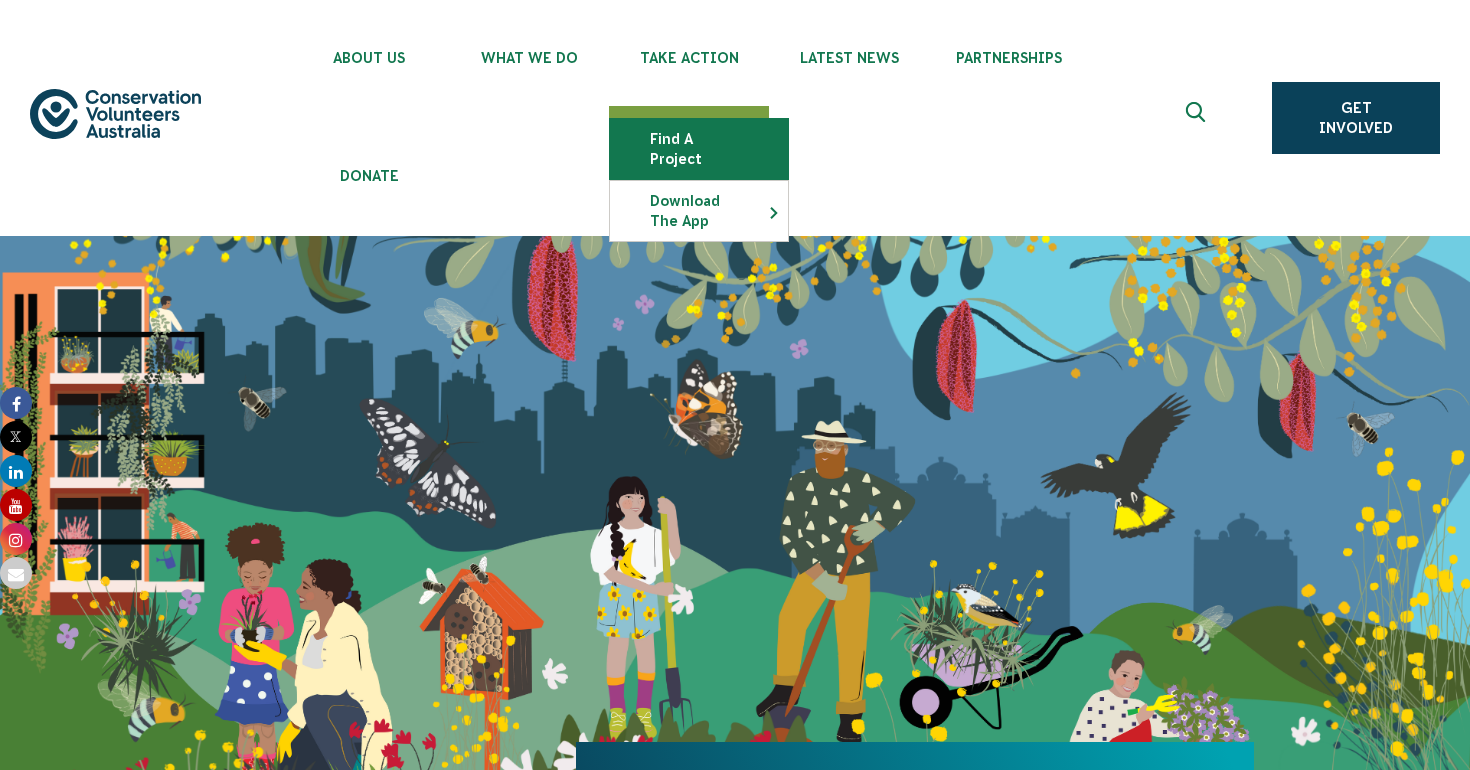click on "Find a project" at bounding box center (699, 149) 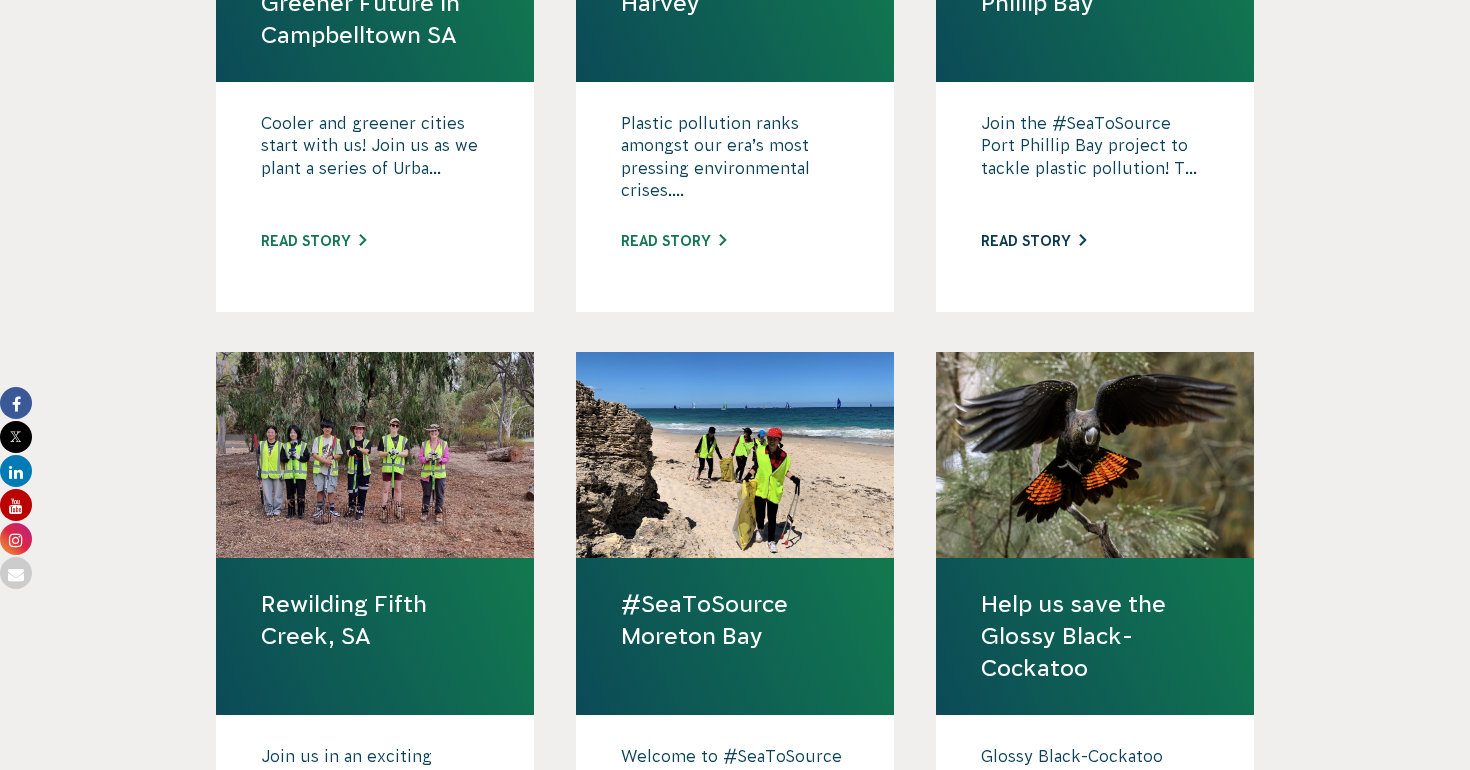 scroll, scrollTop: 1480, scrollLeft: 0, axis: vertical 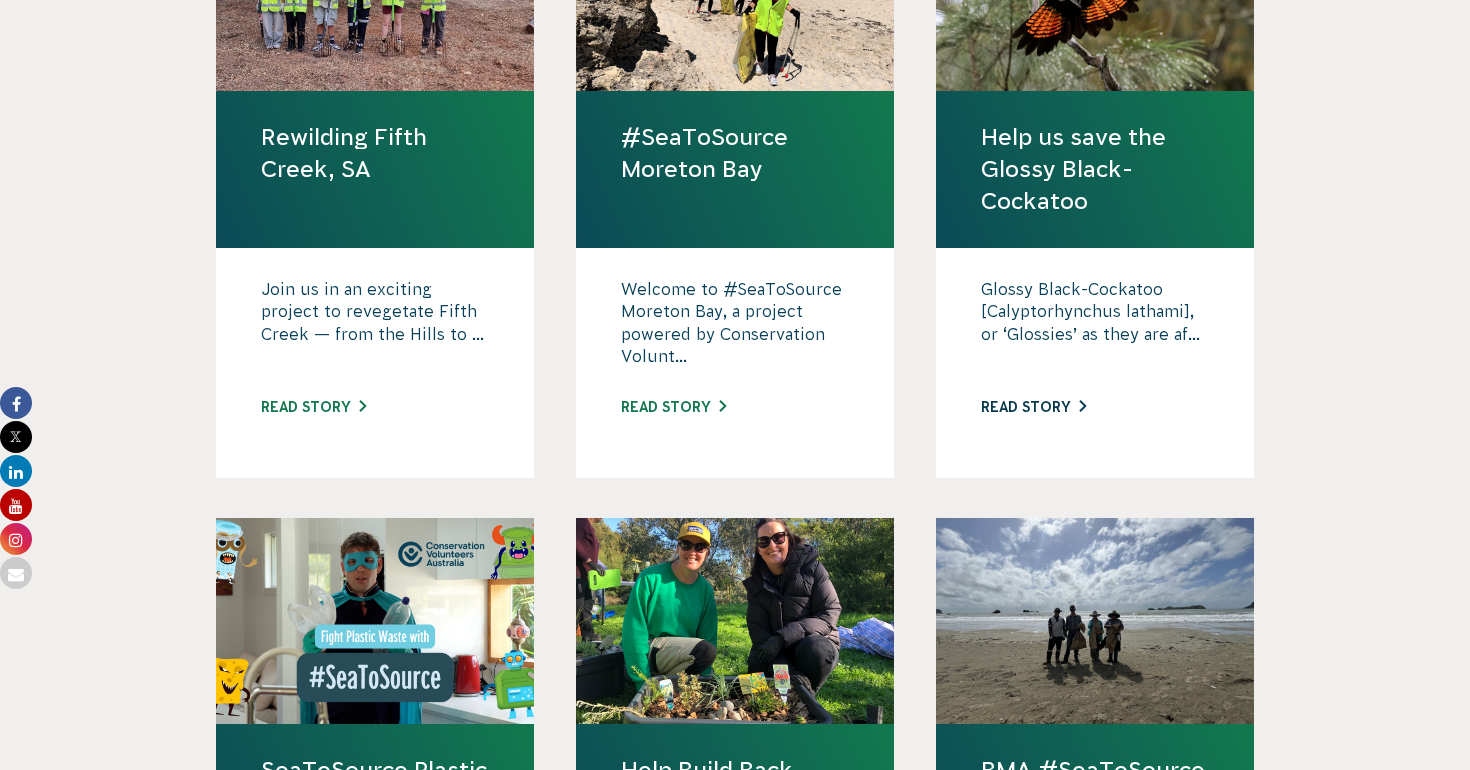 click on "Read story" at bounding box center [1033, 407] 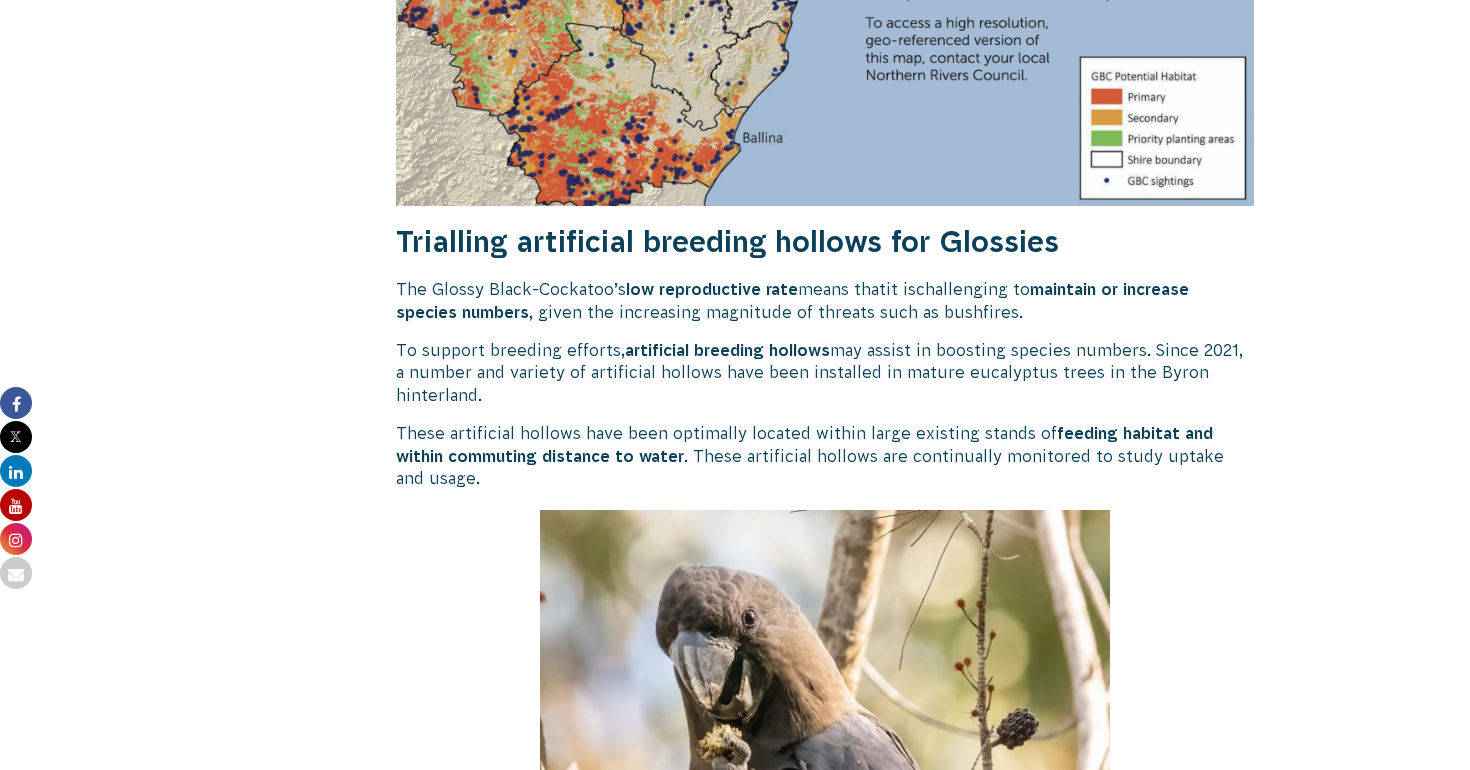 scroll, scrollTop: 3364, scrollLeft: 0, axis: vertical 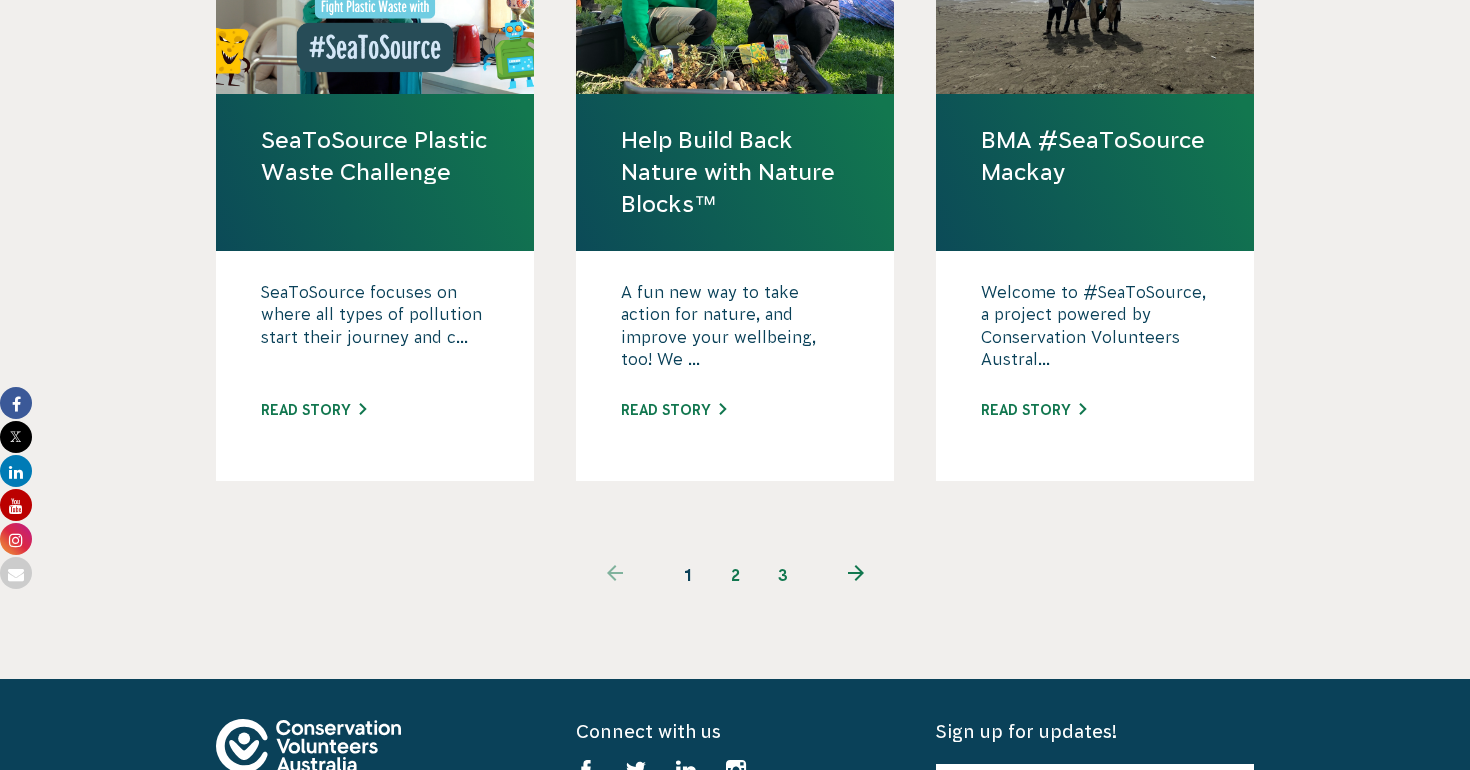 click on "2" at bounding box center [735, 575] 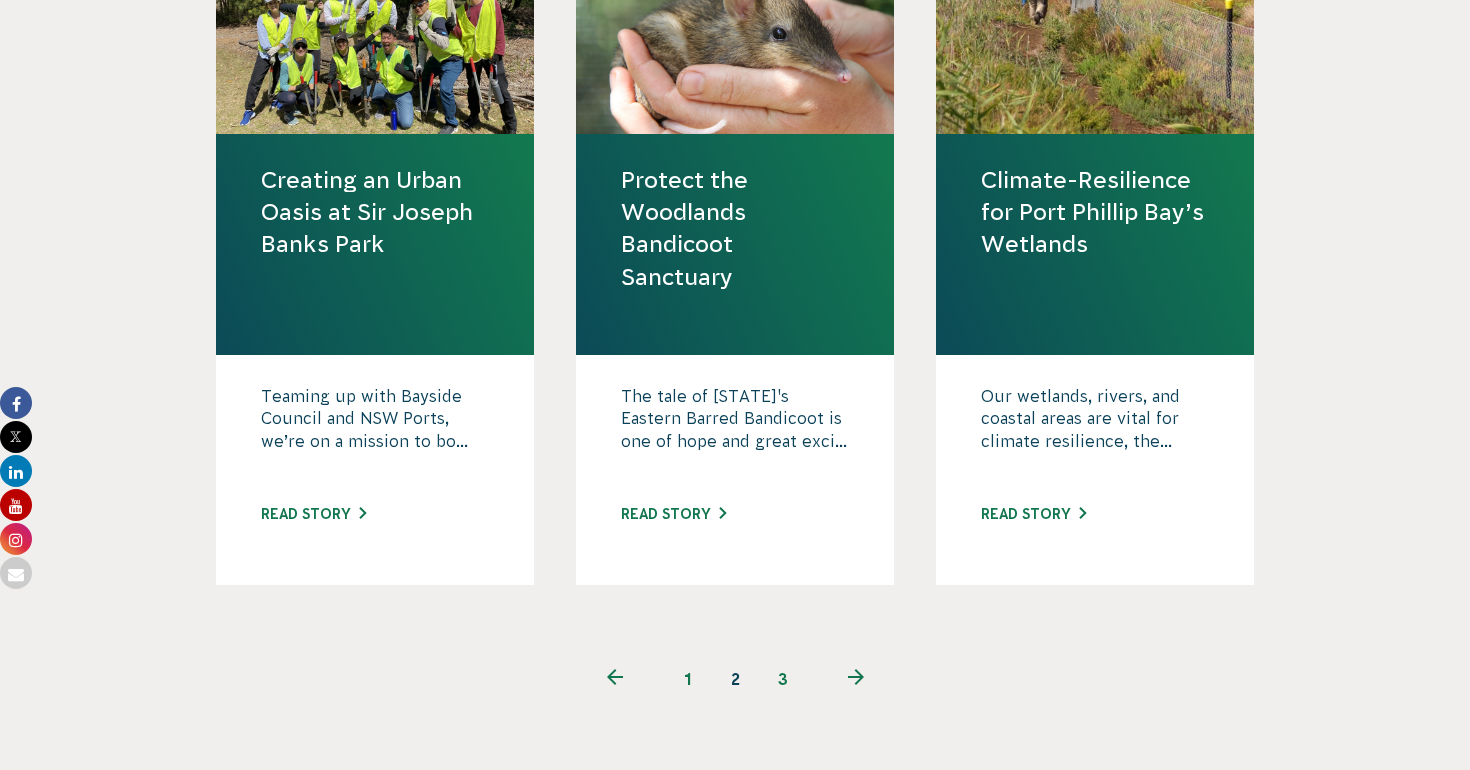scroll, scrollTop: 2238, scrollLeft: 0, axis: vertical 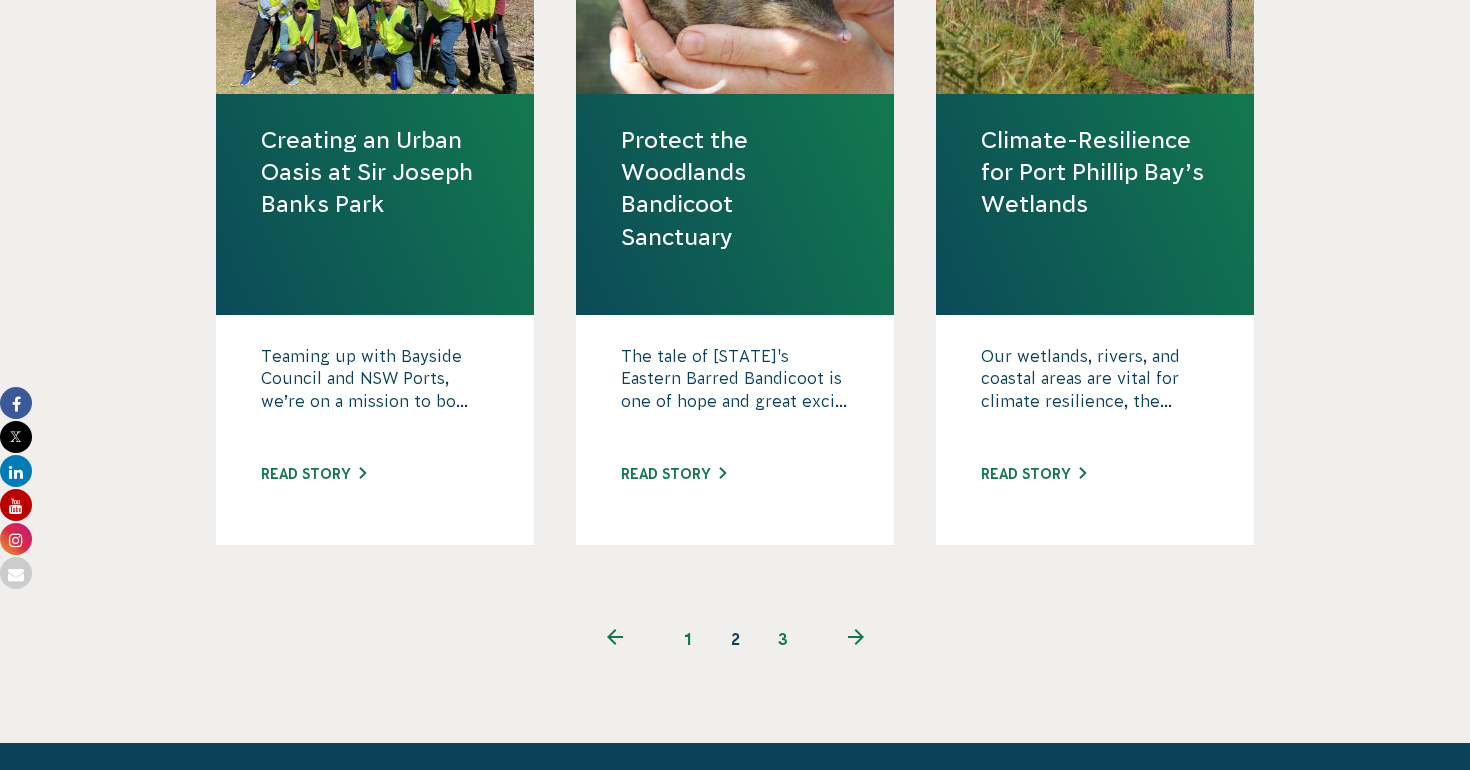 click on "1" at bounding box center (687, 639) 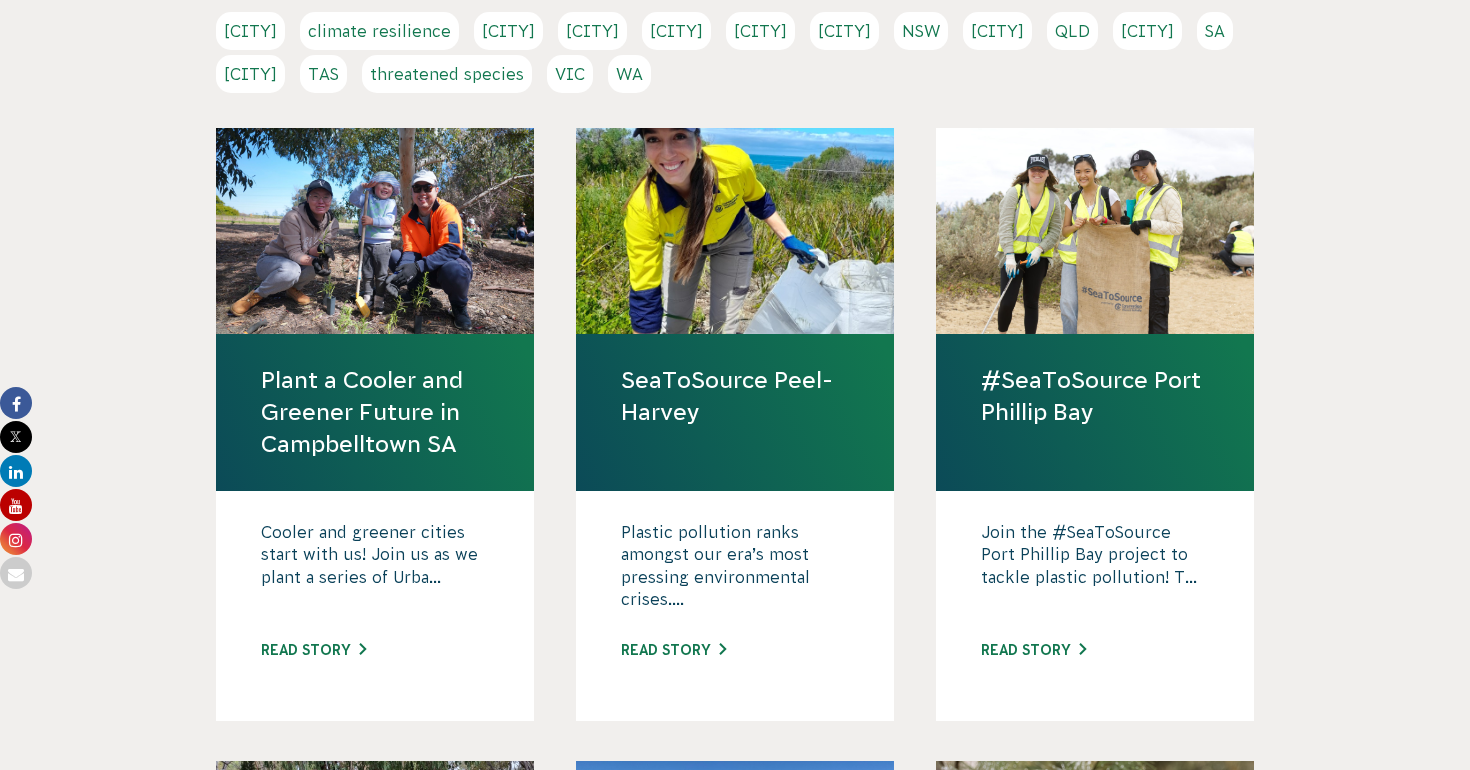 scroll, scrollTop: 473, scrollLeft: 0, axis: vertical 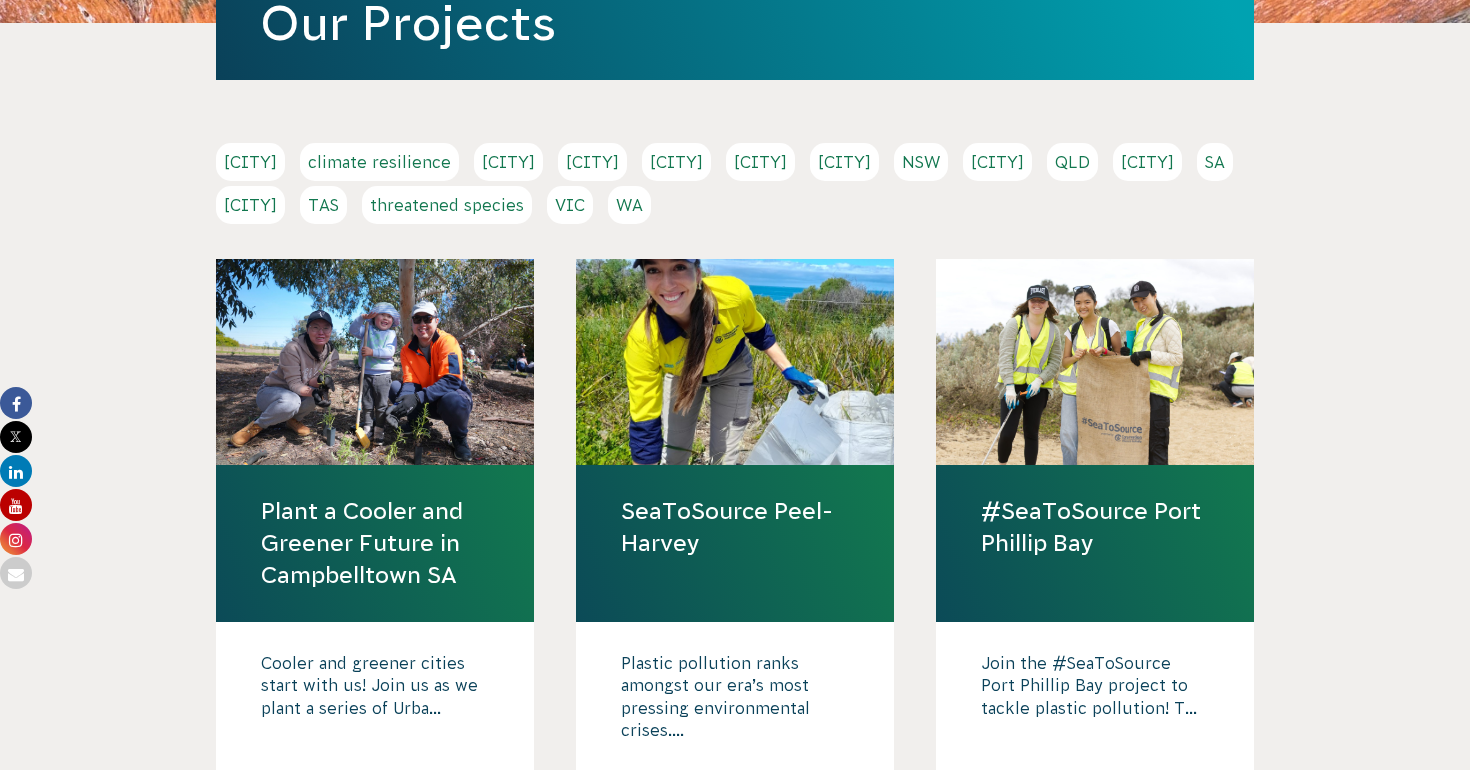 click on "[CITY]" at bounding box center (250, 205) 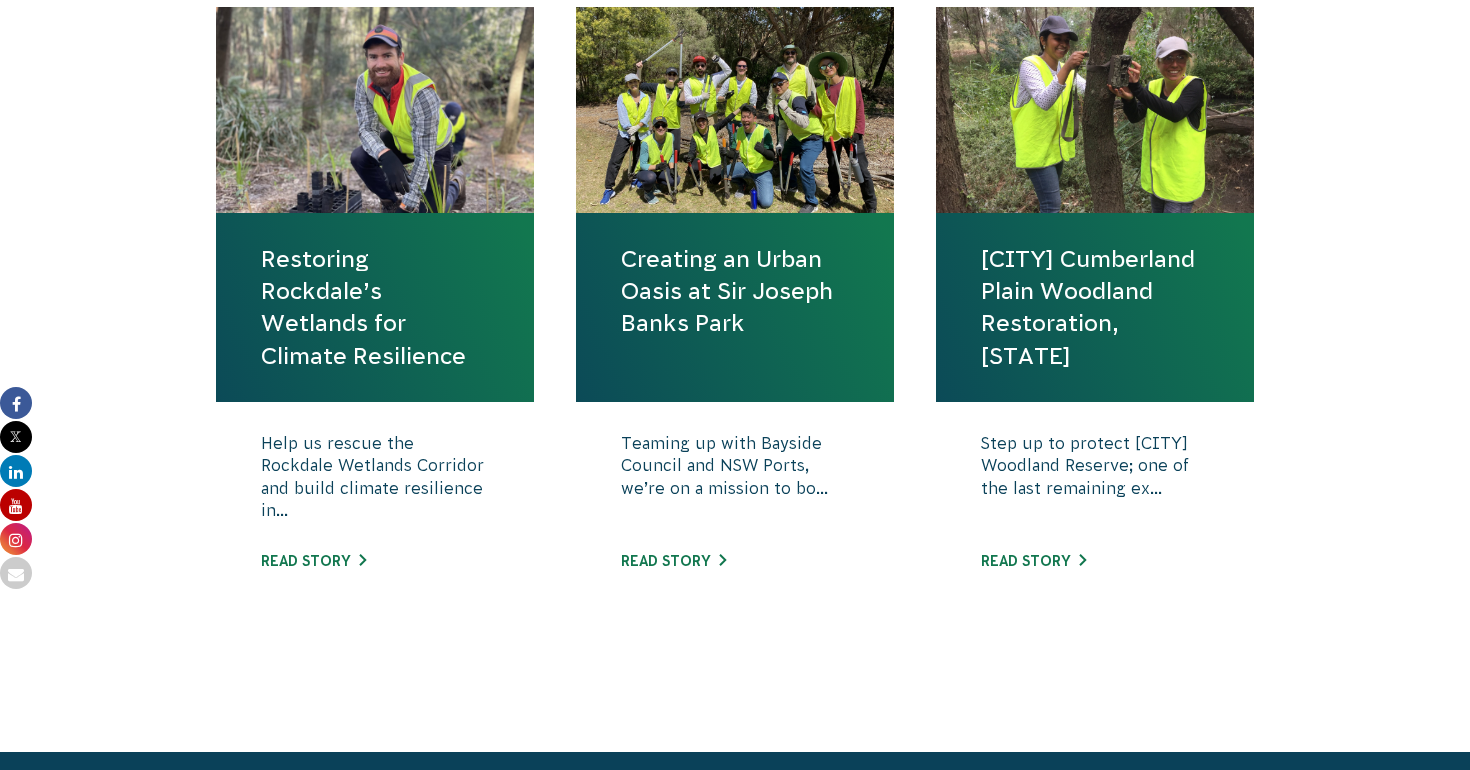 scroll, scrollTop: 893, scrollLeft: 0, axis: vertical 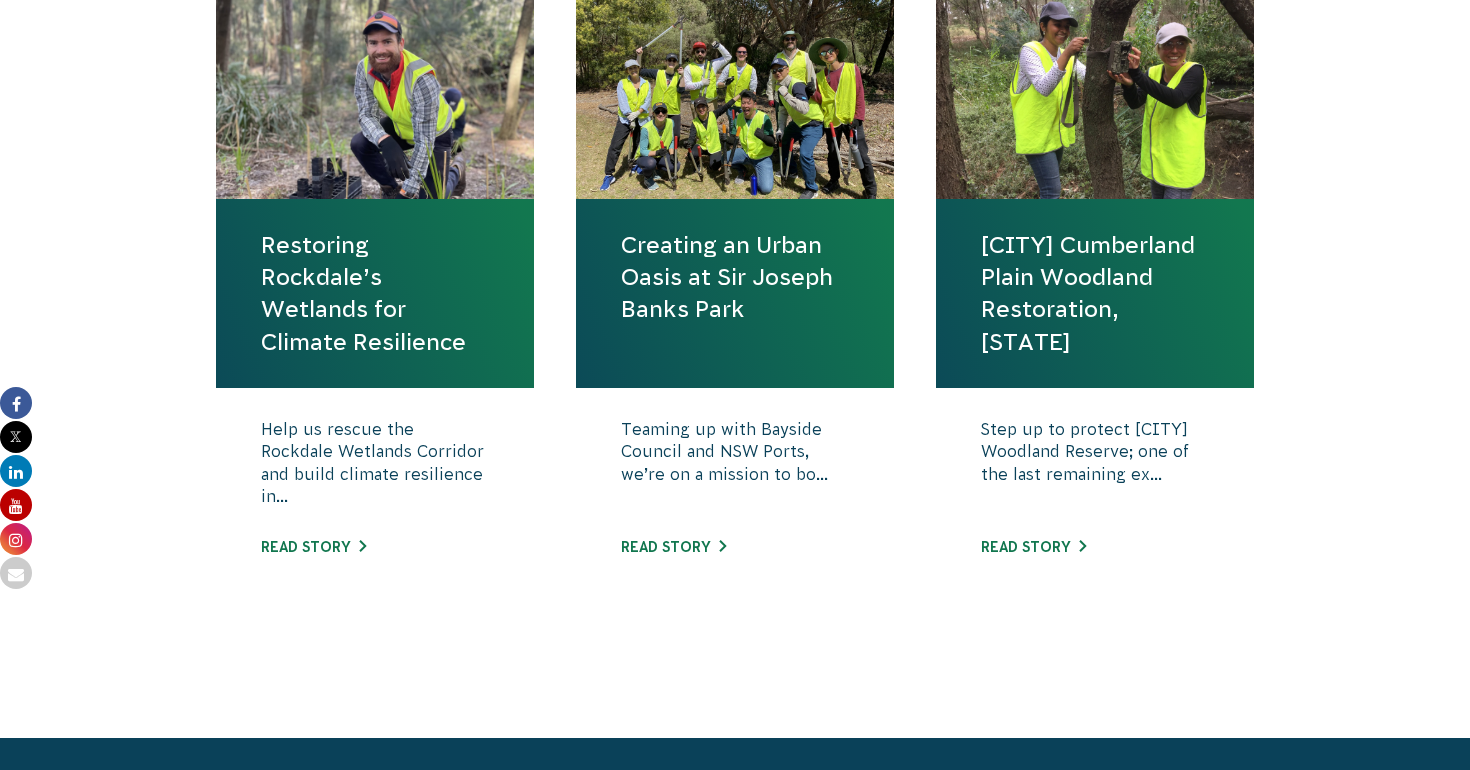 click on "Restoring Rockdale’s Wetlands for Climate Resilience" at bounding box center [375, 293] 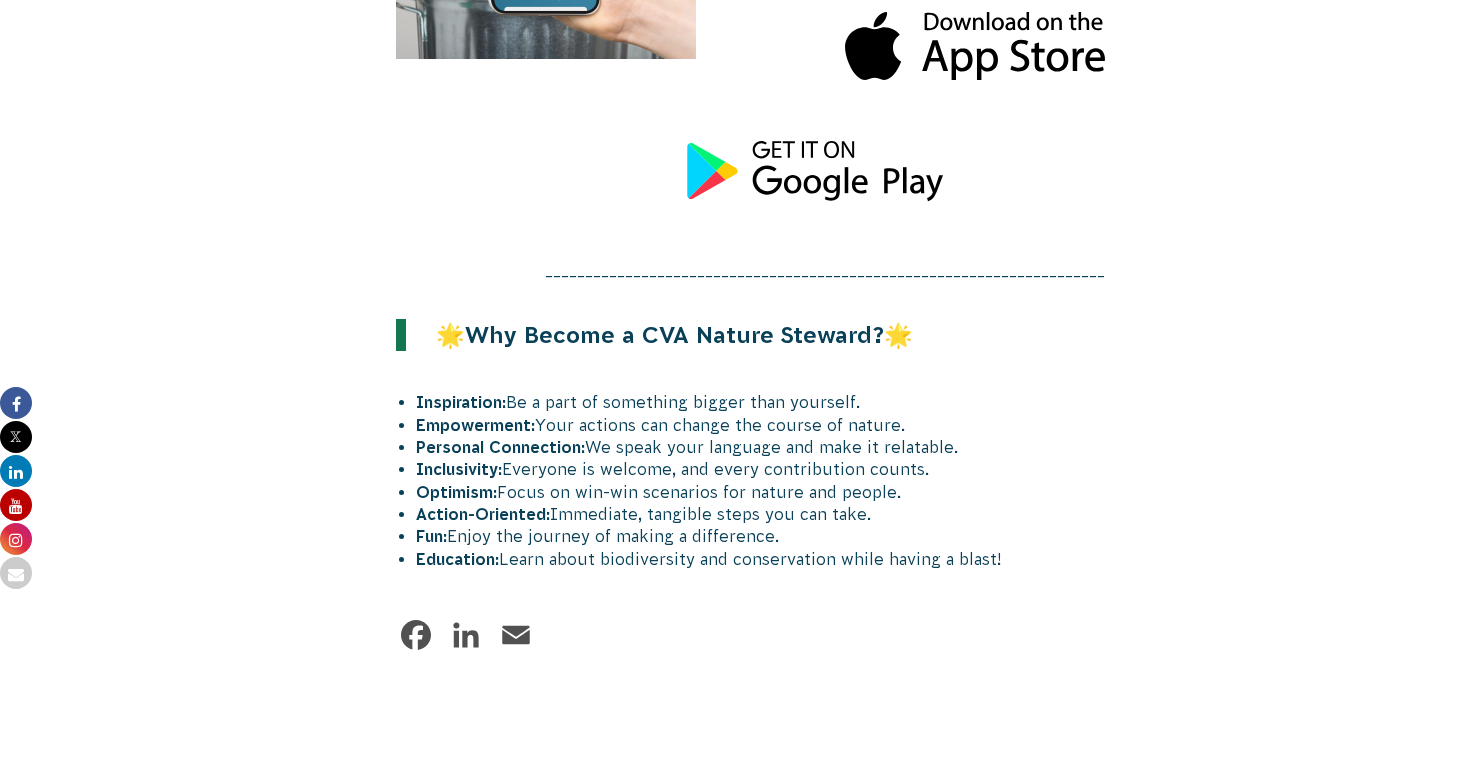 scroll, scrollTop: 2568, scrollLeft: 0, axis: vertical 